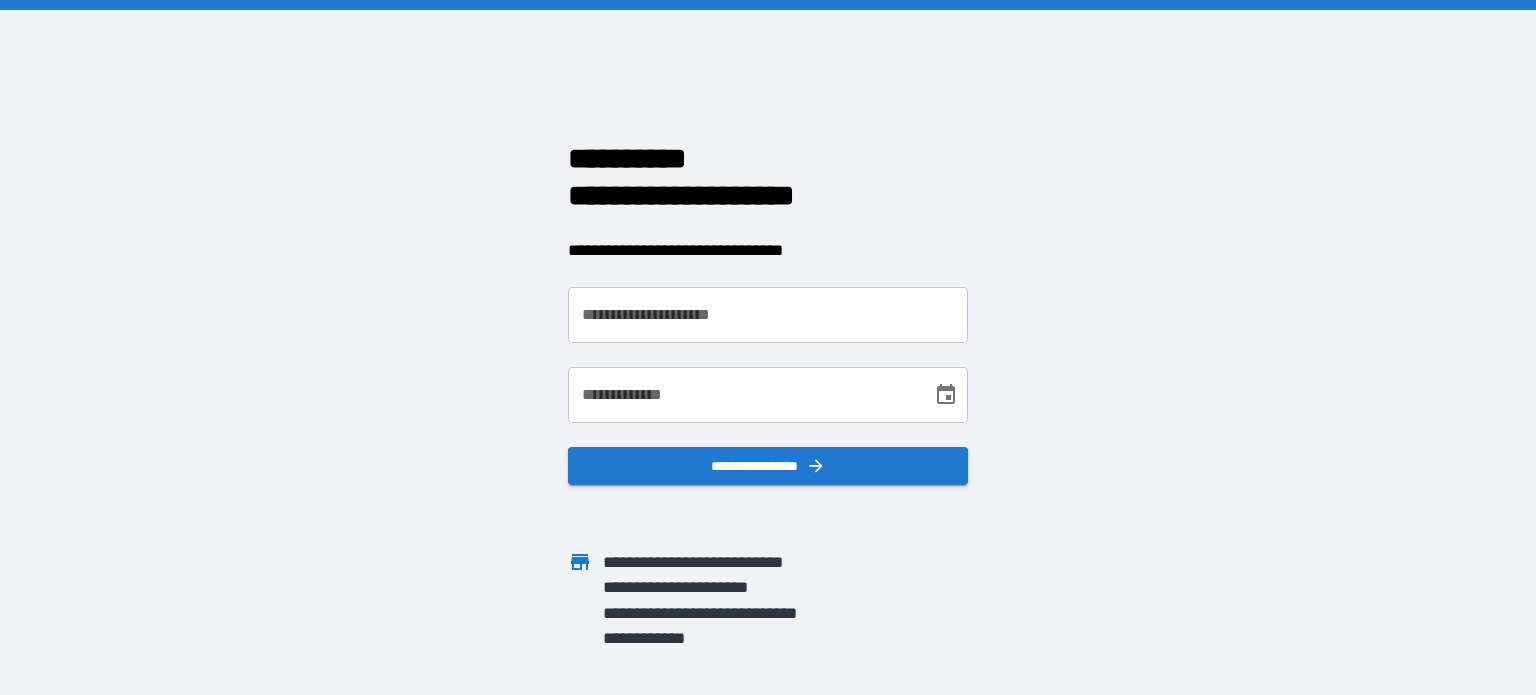 scroll, scrollTop: 0, scrollLeft: 0, axis: both 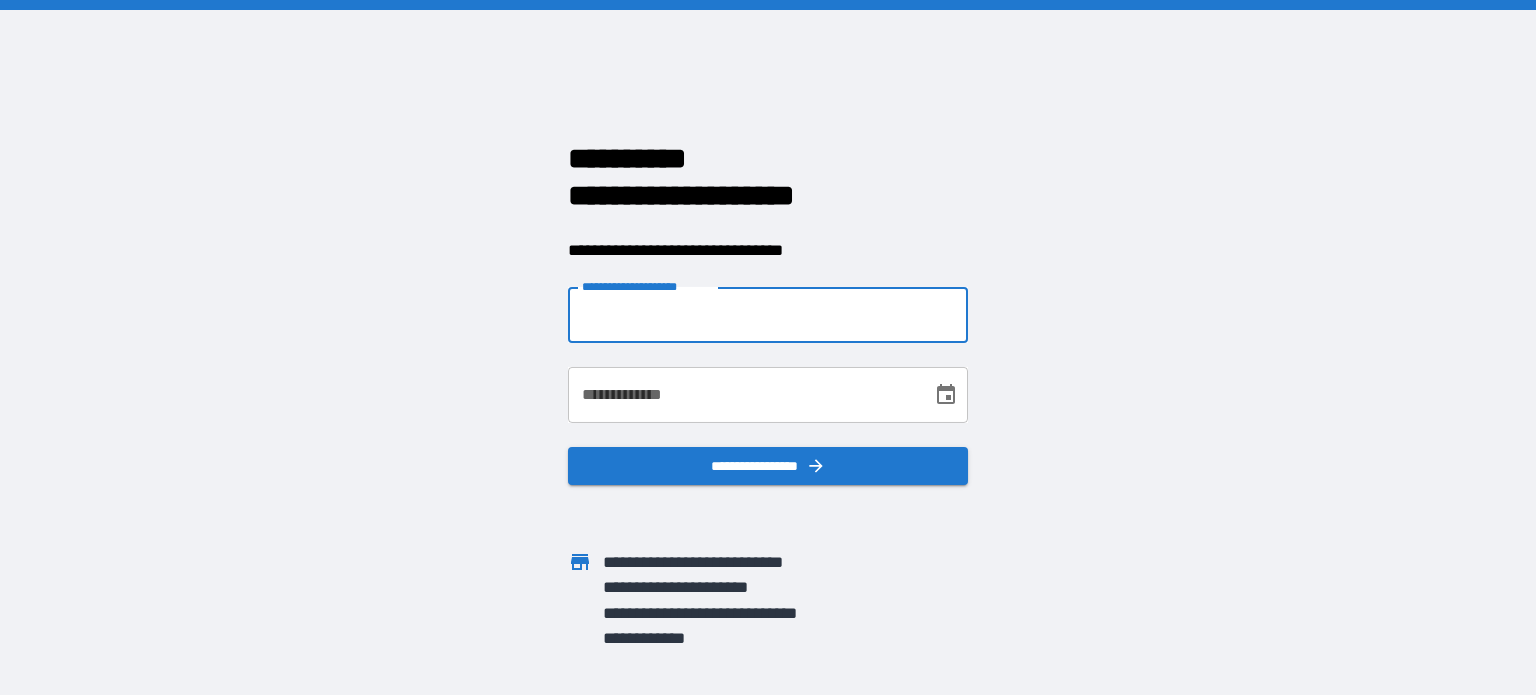 type on "**********" 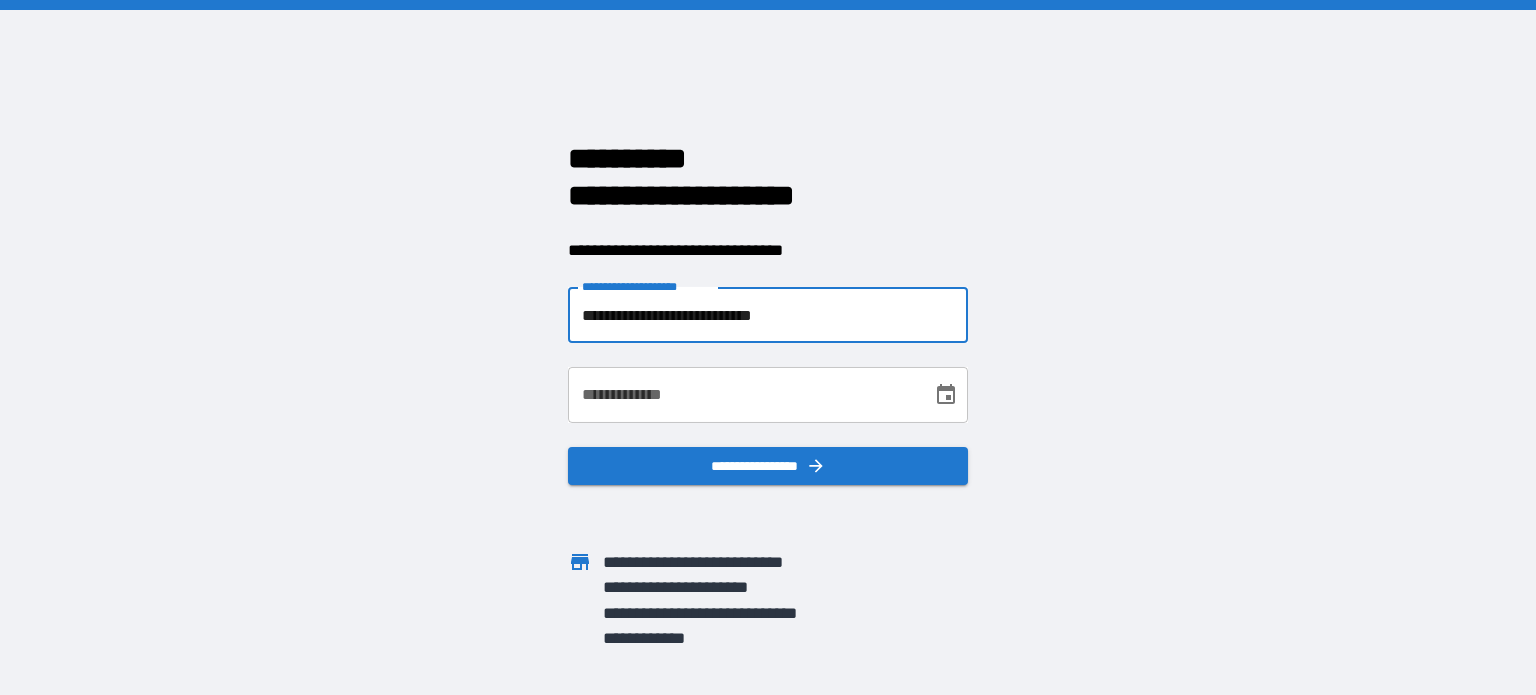 click at bounding box center (946, 395) 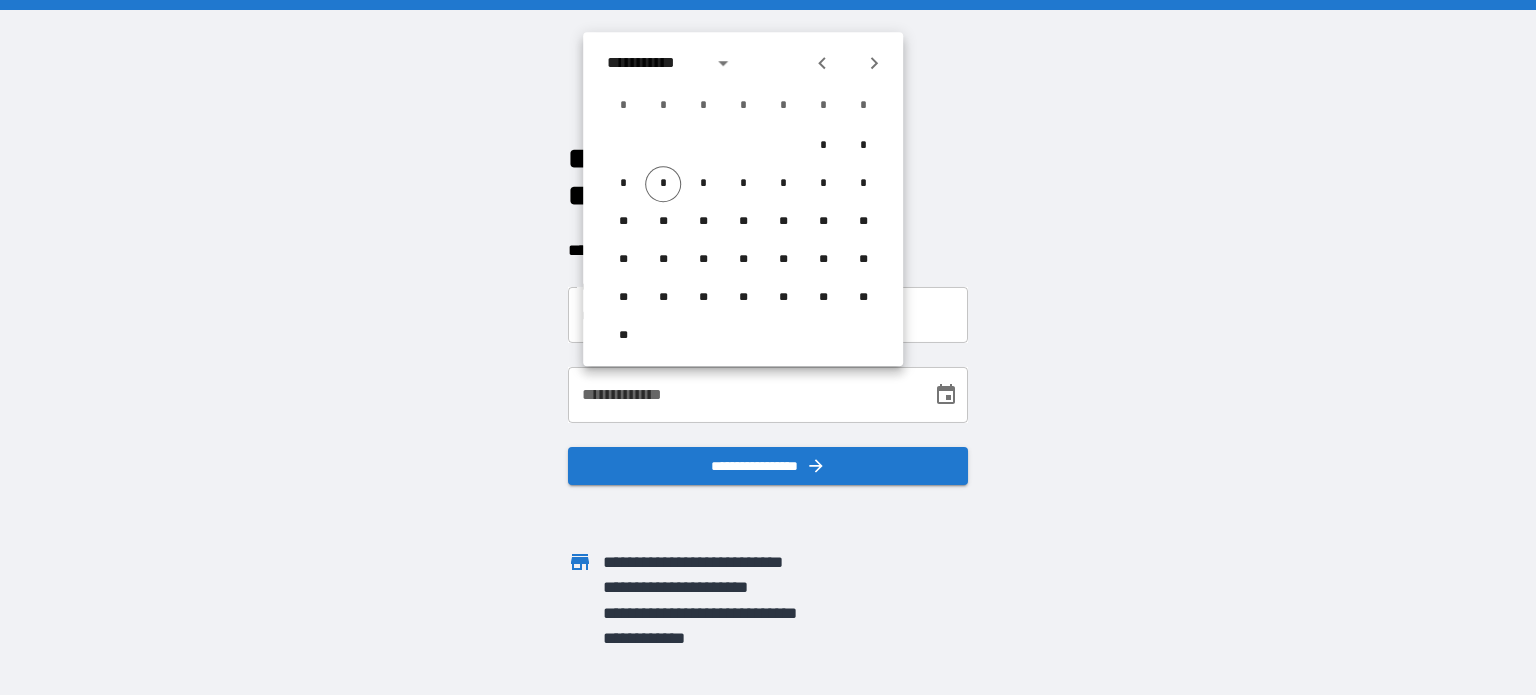 click on "**********" at bounding box center (656, 63) 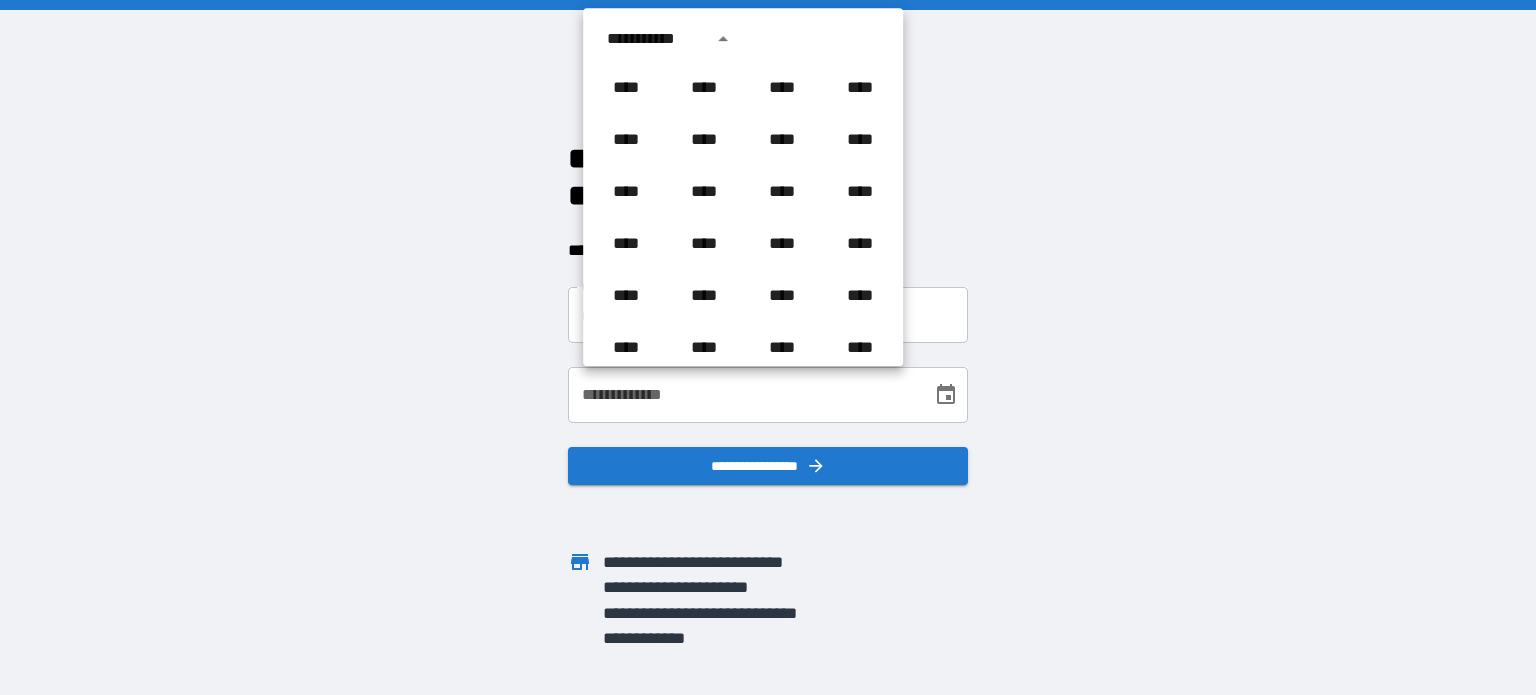 scroll, scrollTop: 1486, scrollLeft: 0, axis: vertical 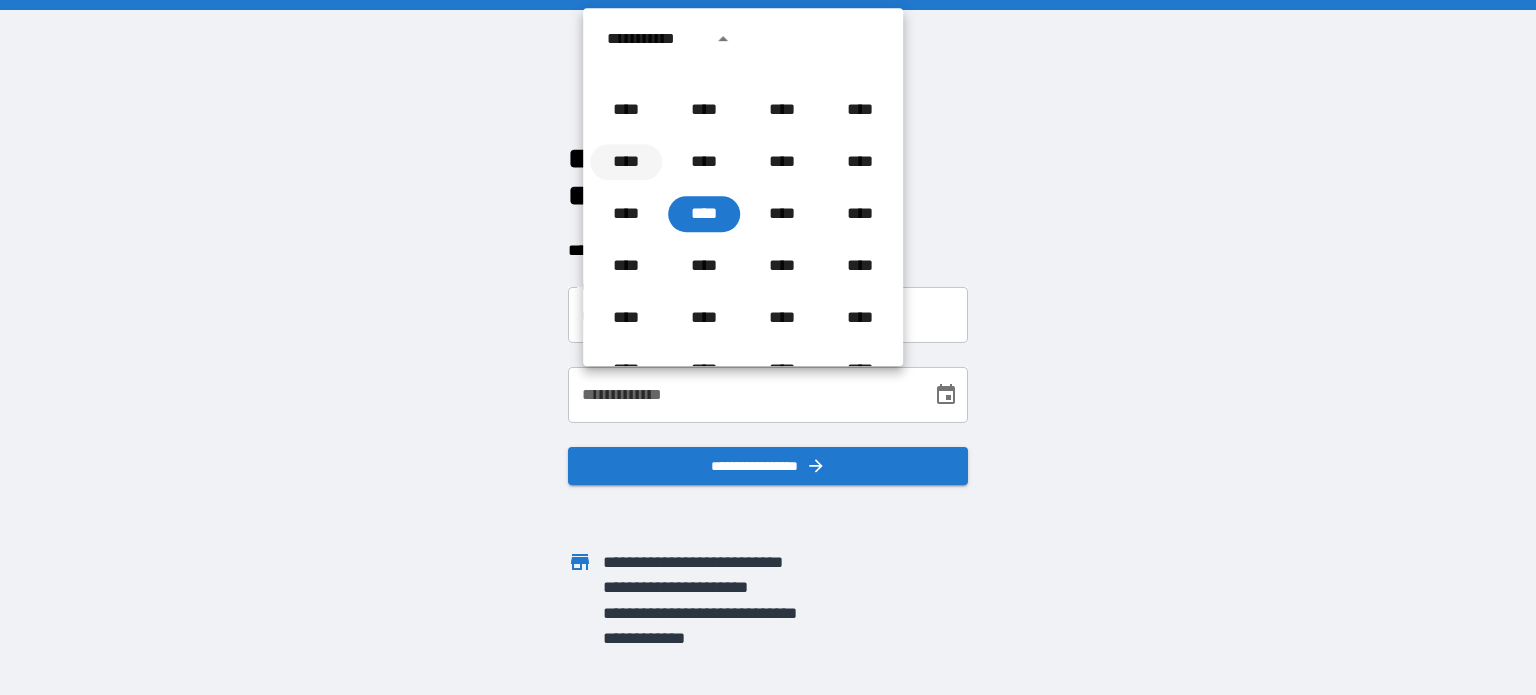 click on "****" at bounding box center (626, 162) 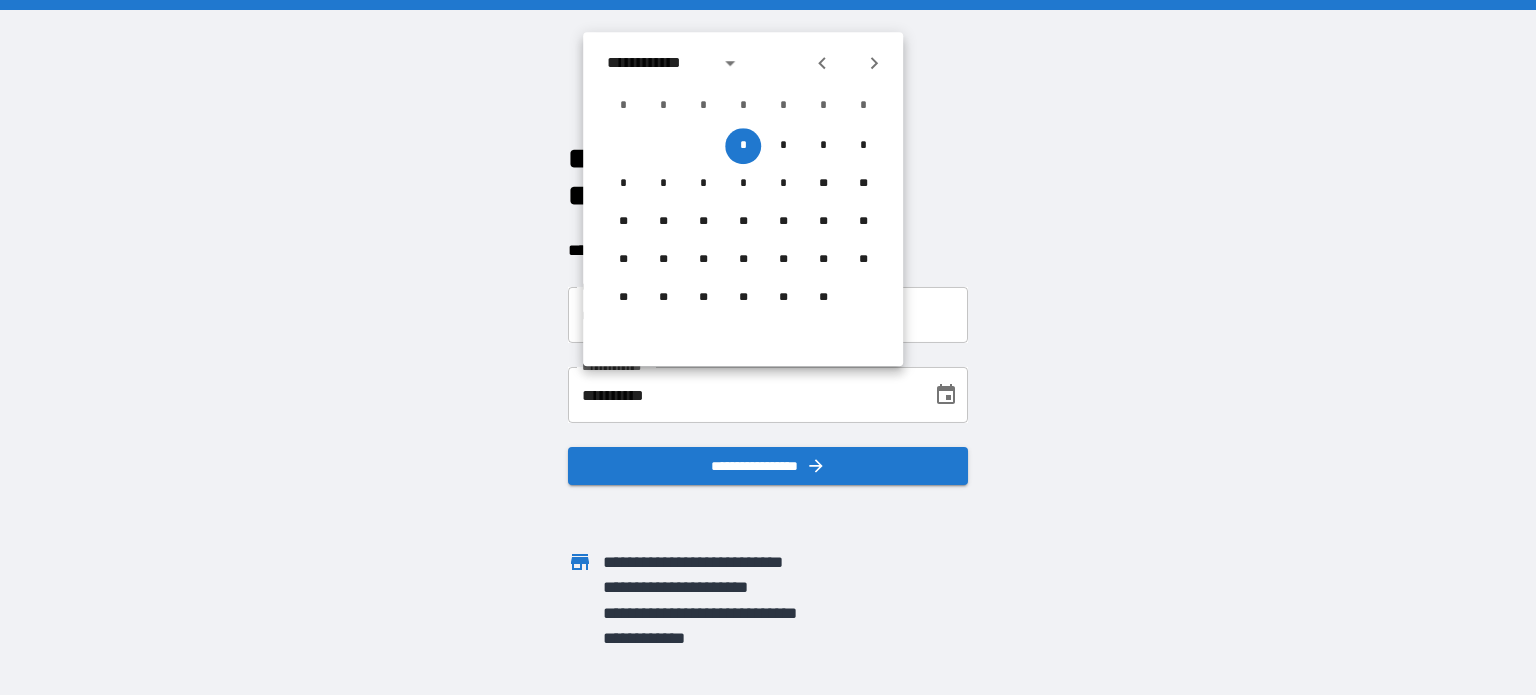 click on "**********" at bounding box center [657, 63] 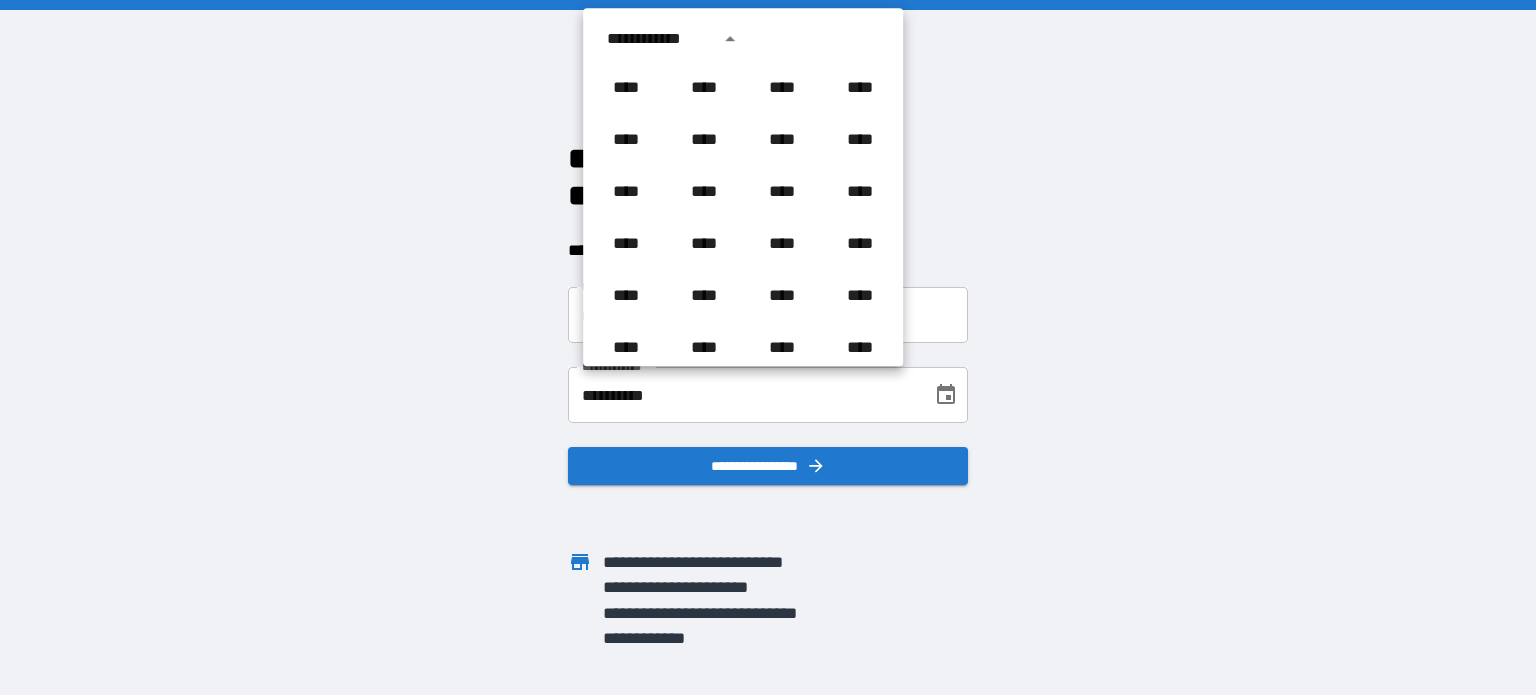 scroll, scrollTop: 1434, scrollLeft: 0, axis: vertical 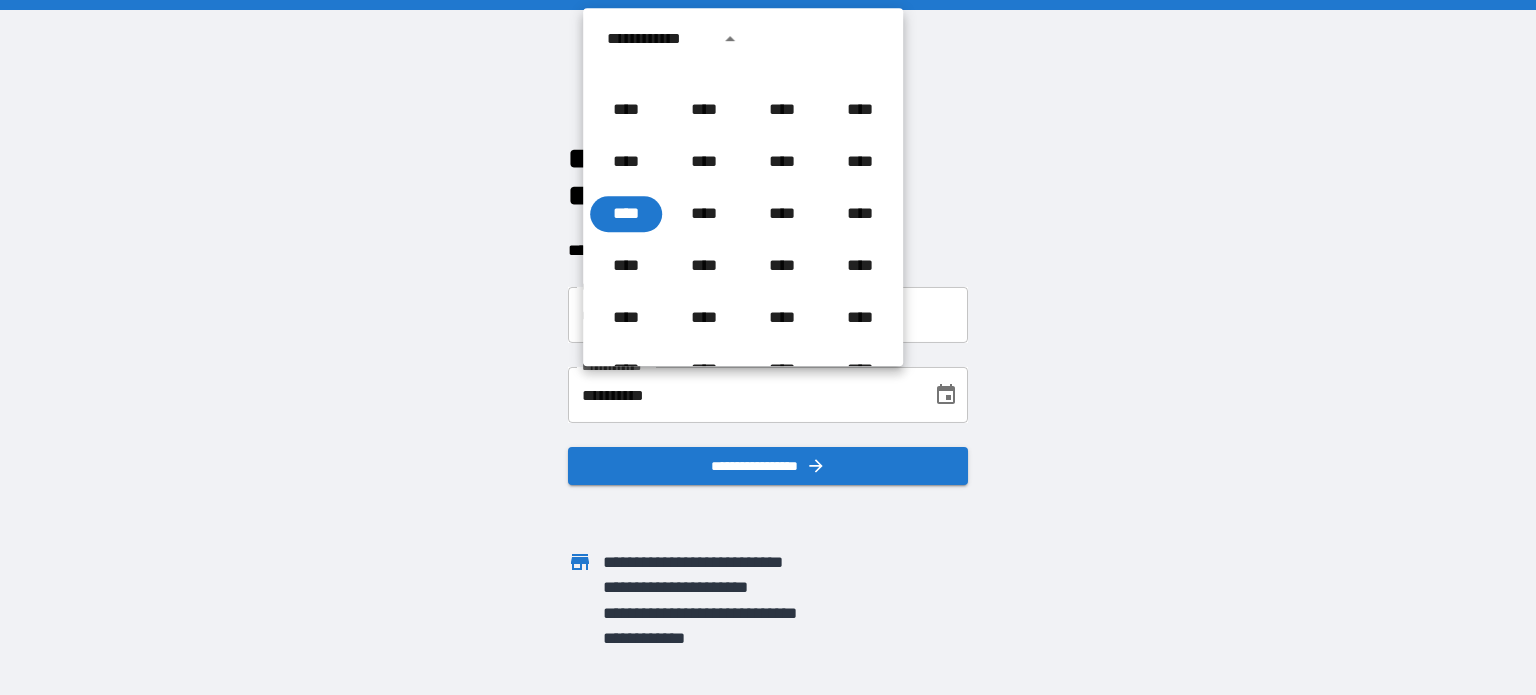 click on "**********" at bounding box center [768, 195] 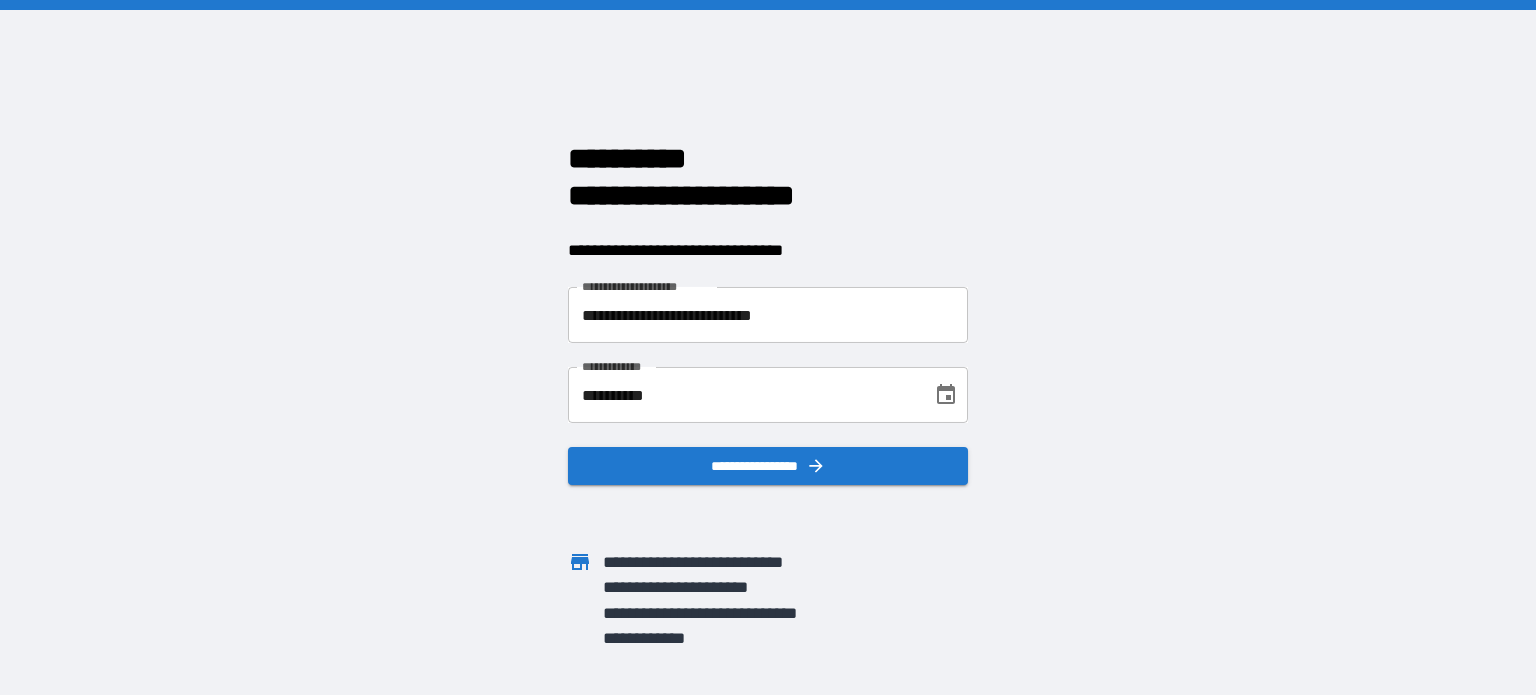 click on "**********" at bounding box center [743, 395] 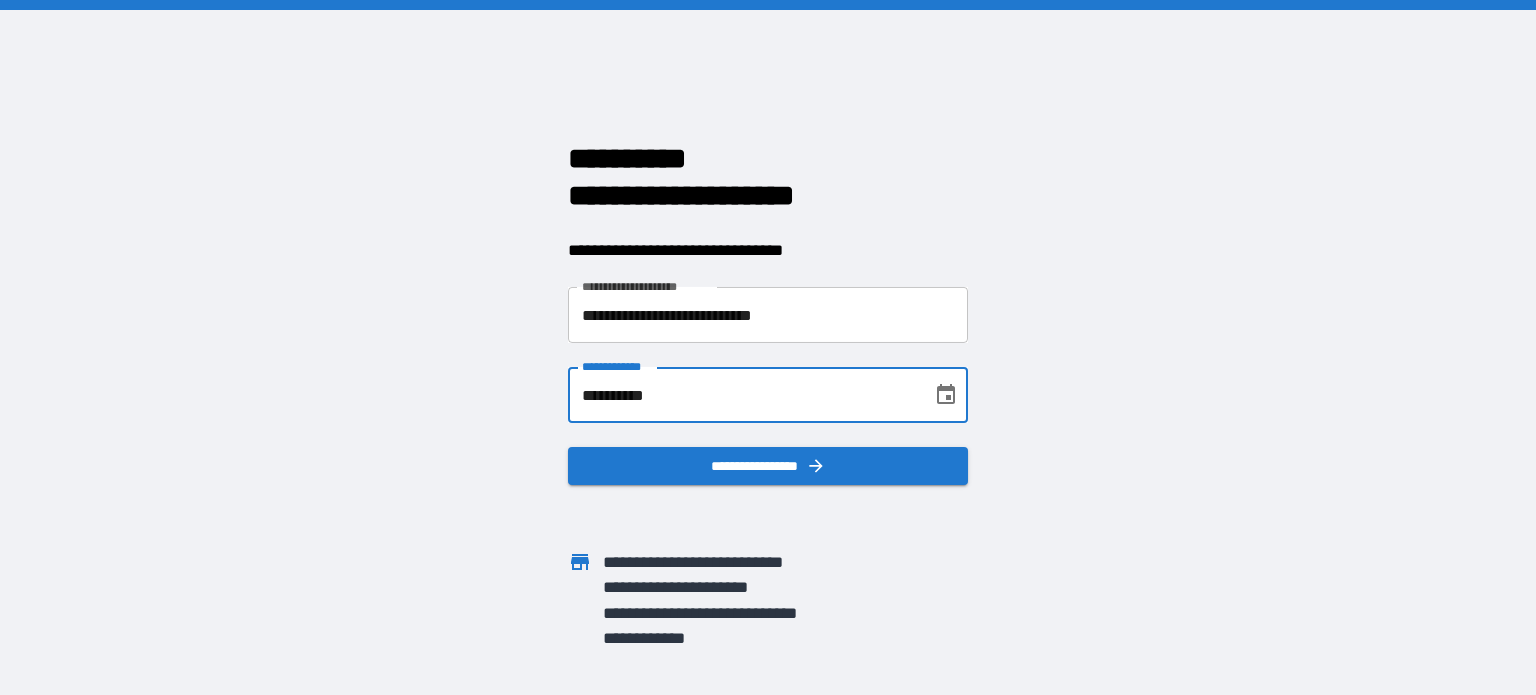 click on "**********" at bounding box center (743, 395) 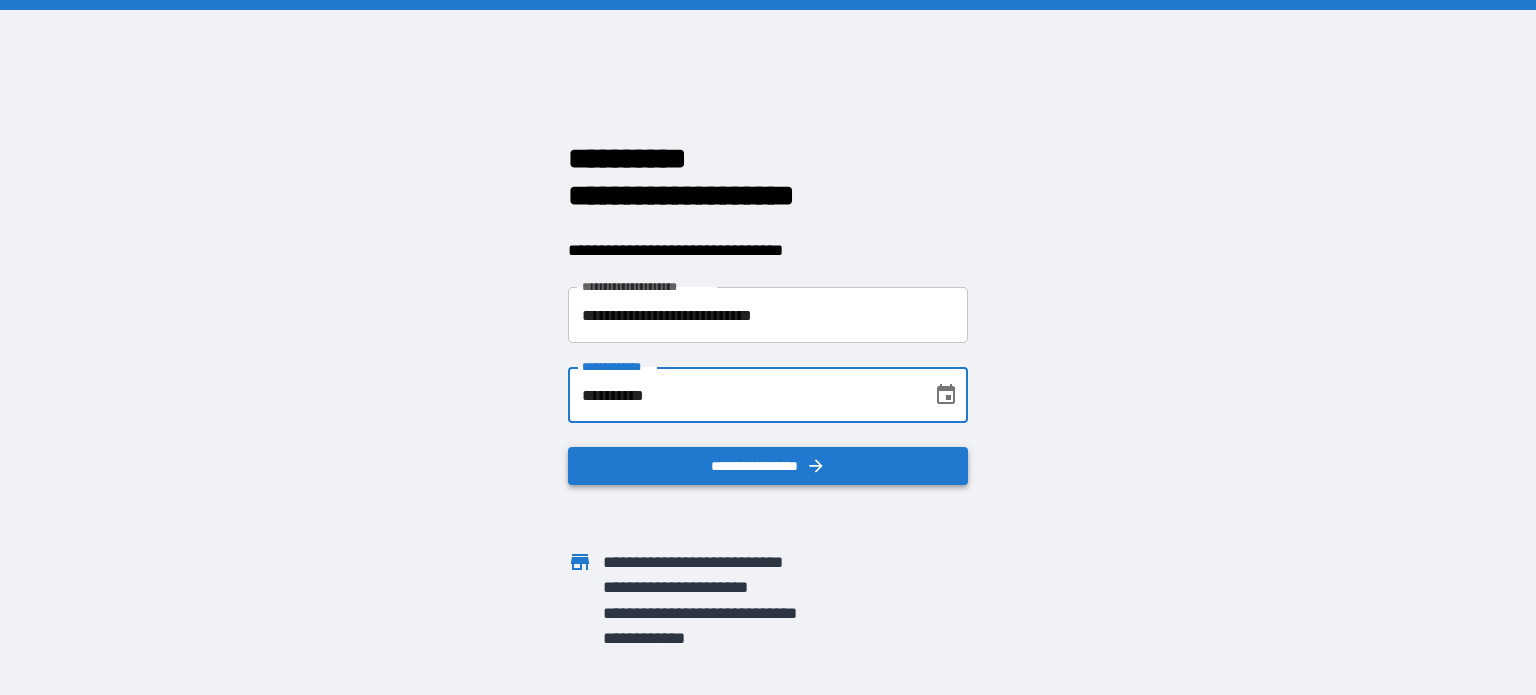 type on "**********" 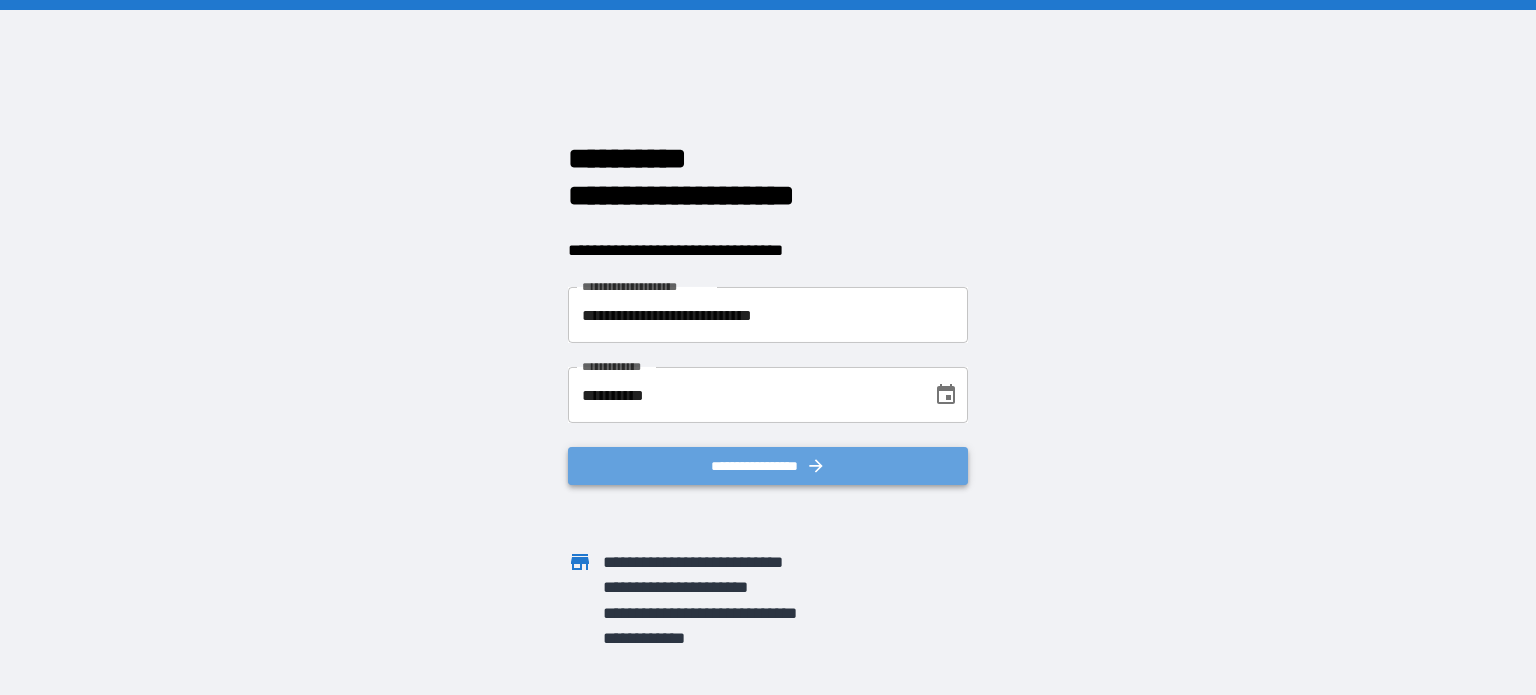 click on "**********" at bounding box center [768, 466] 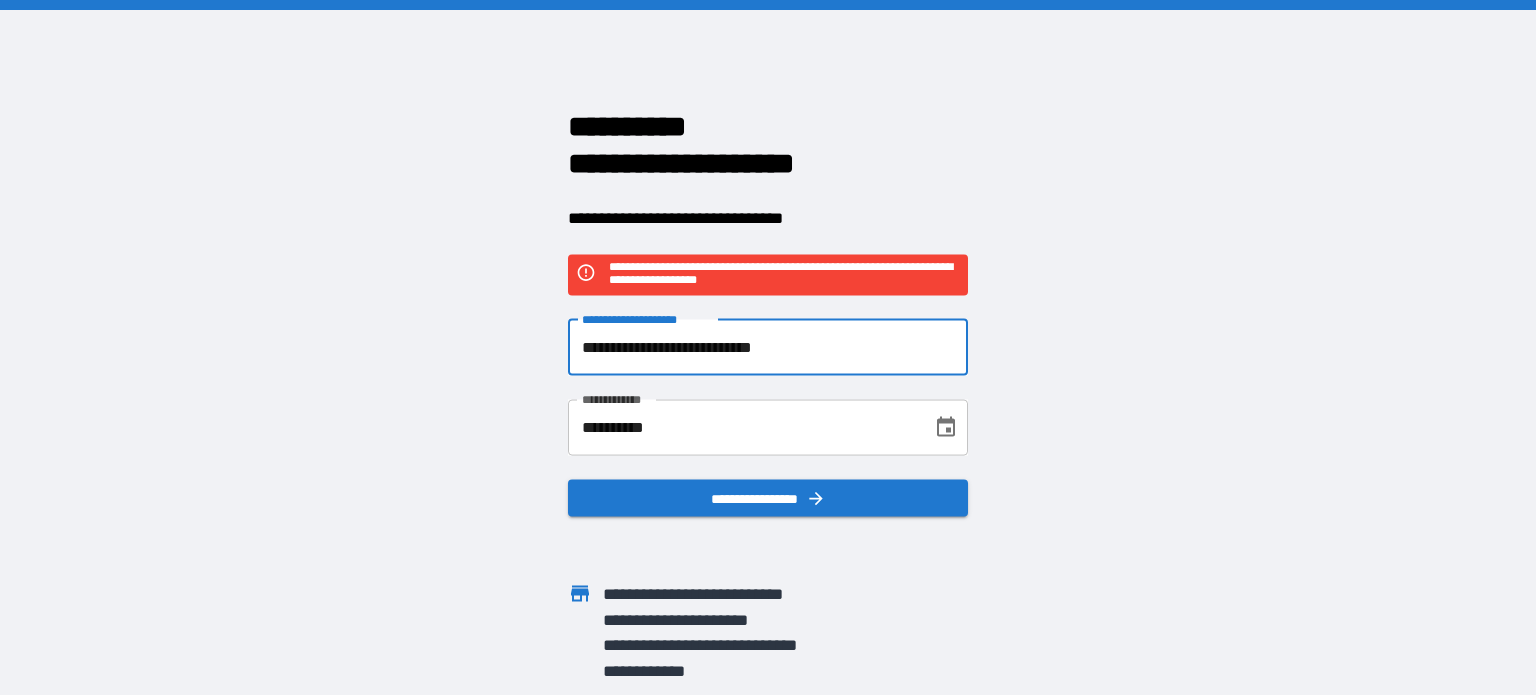 click on "**********" at bounding box center [768, 347] 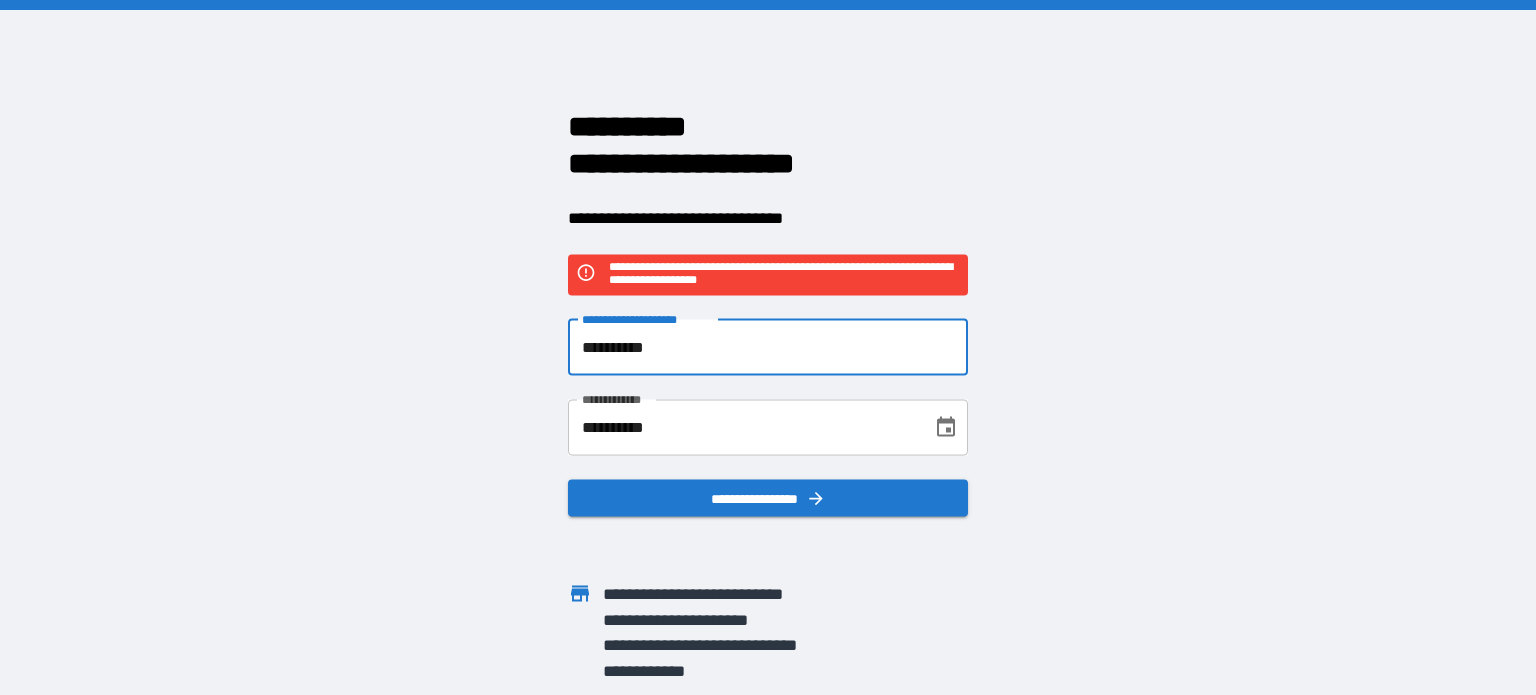 type on "**********" 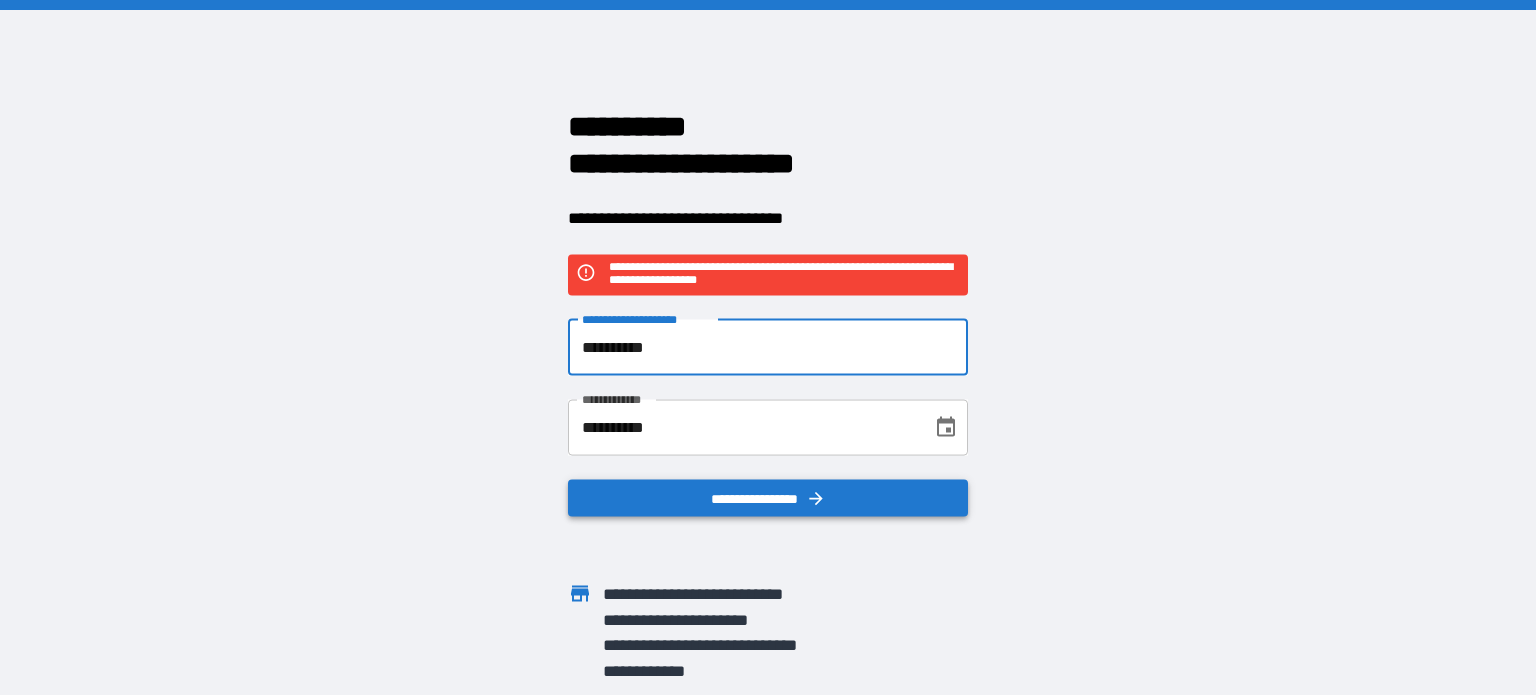 click on "**********" at bounding box center (768, 498) 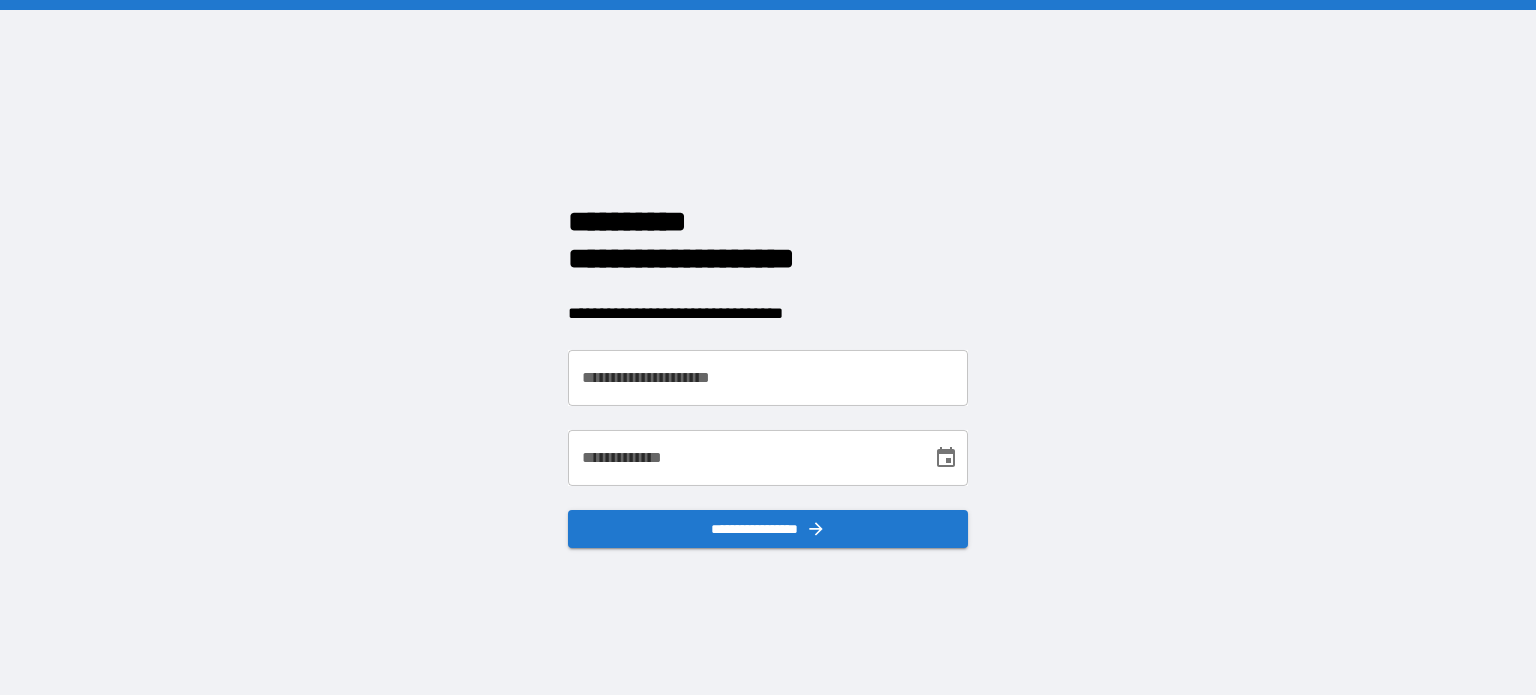 scroll, scrollTop: 0, scrollLeft: 0, axis: both 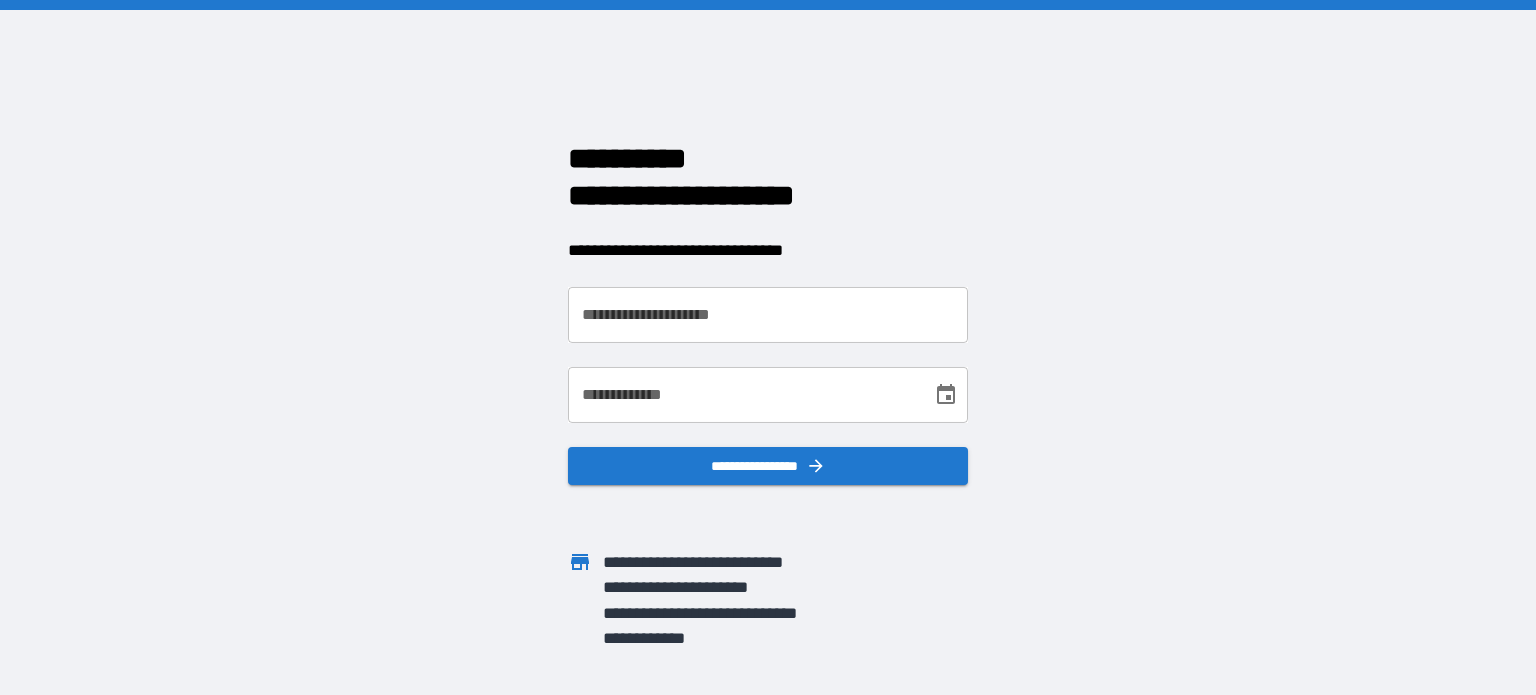 click on "**********" at bounding box center (768, 315) 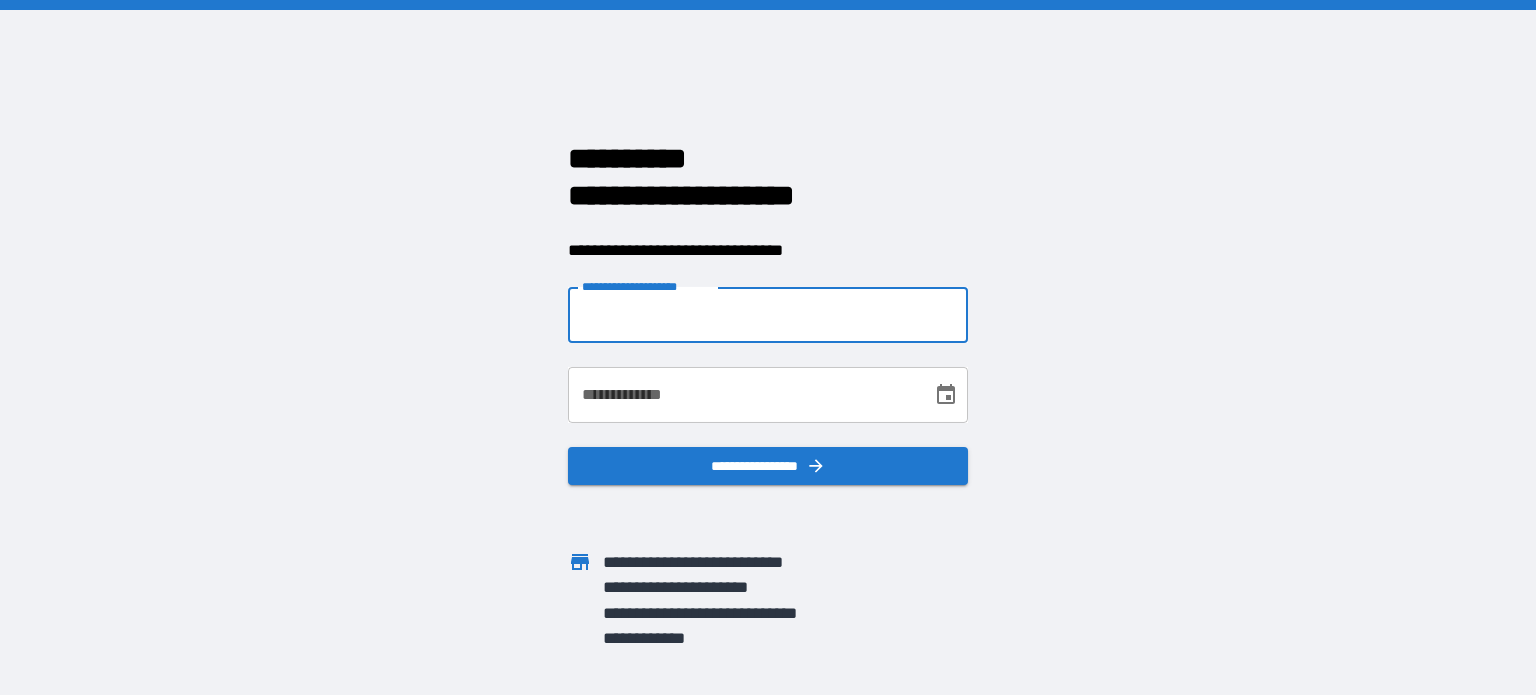 type on "**********" 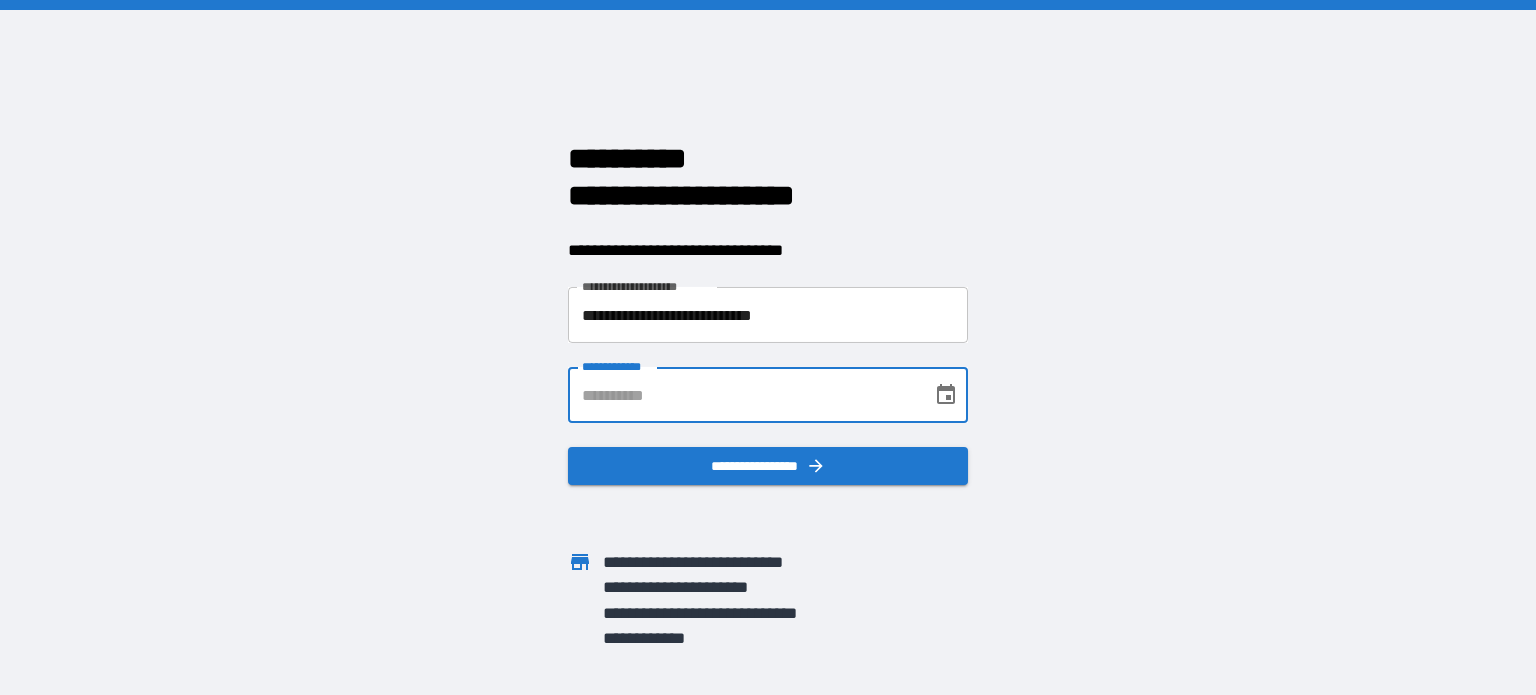 click on "**********" at bounding box center [743, 395] 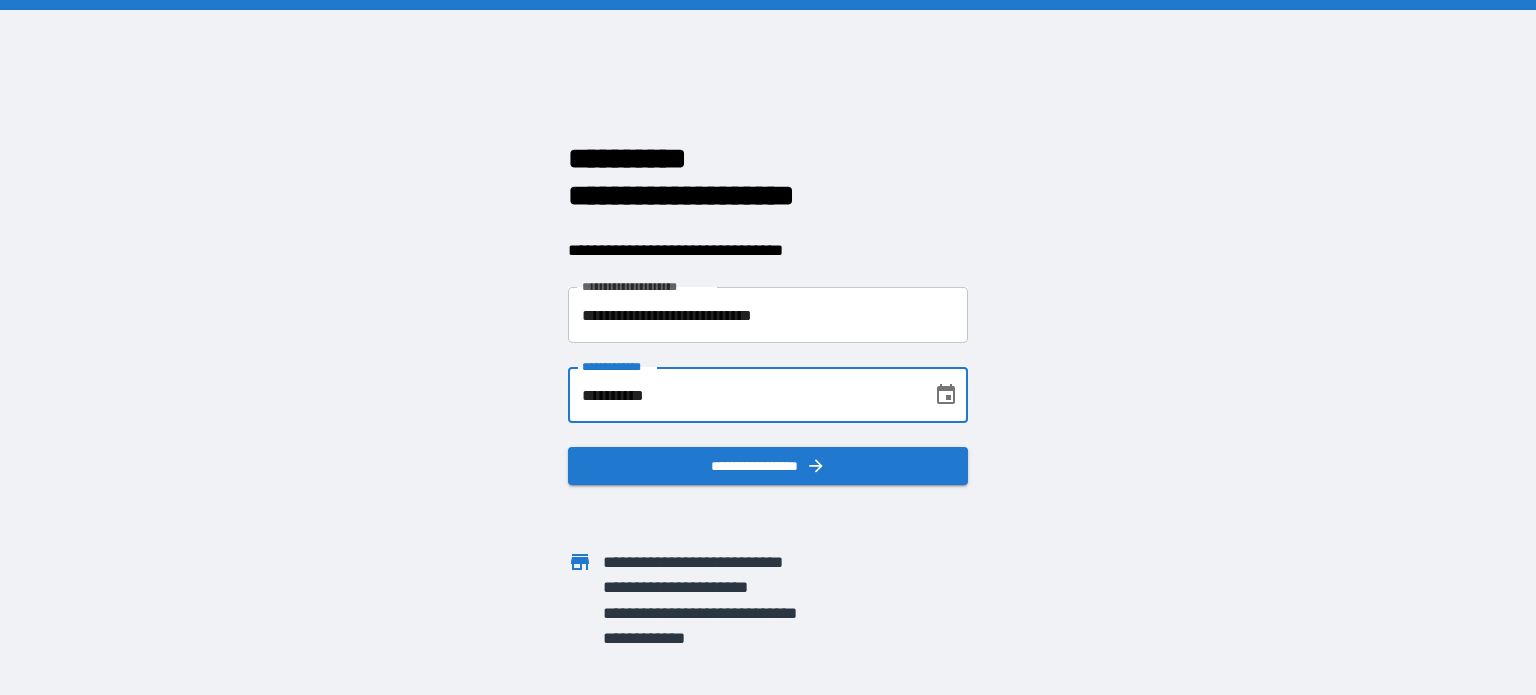 type on "**********" 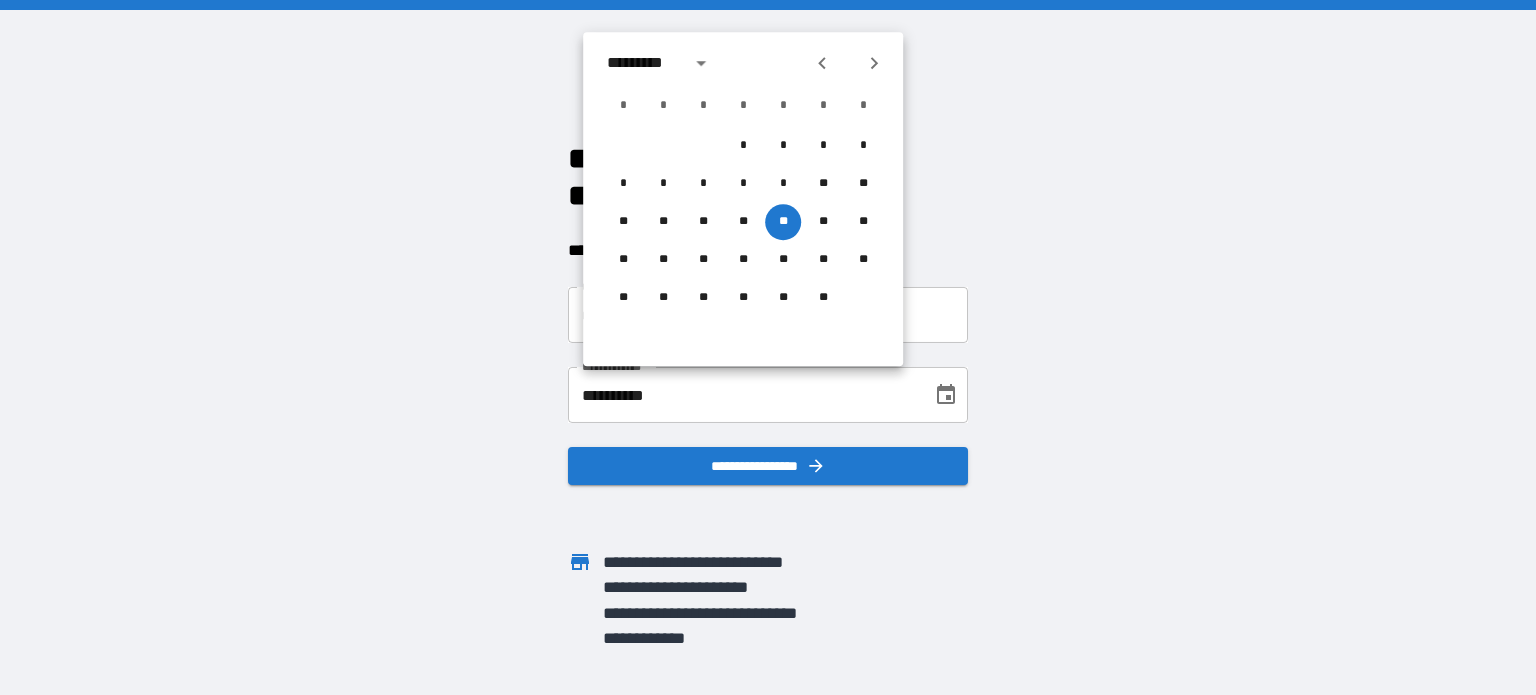 type 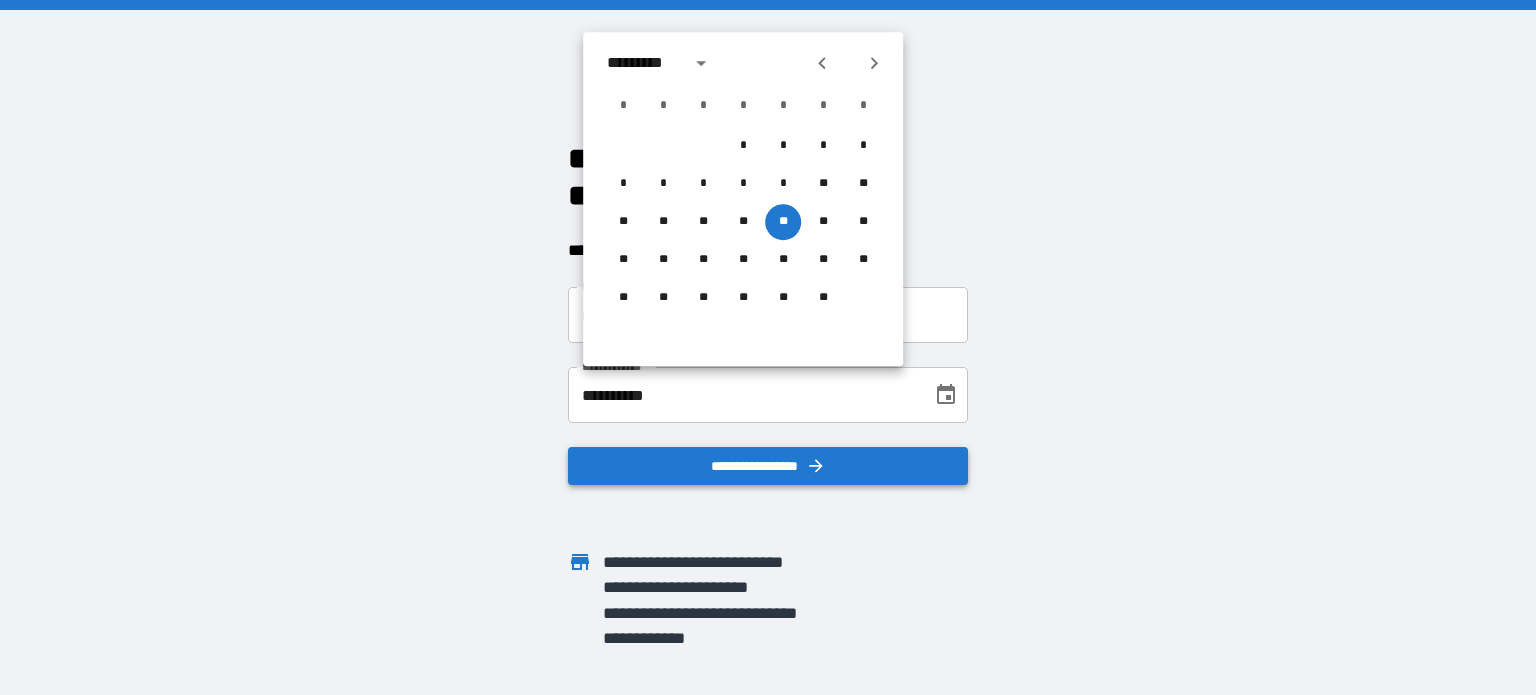 click on "**********" at bounding box center [768, 466] 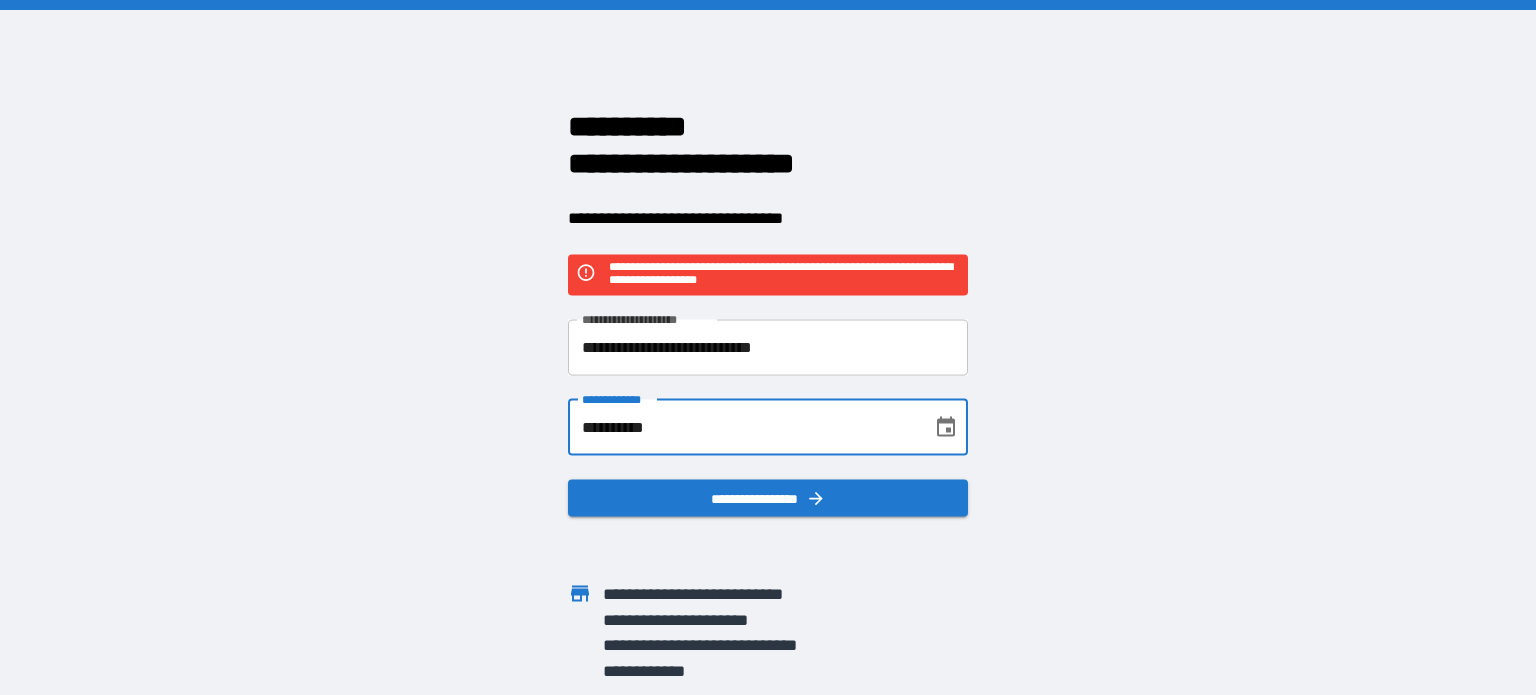 click on "**********" at bounding box center [743, 427] 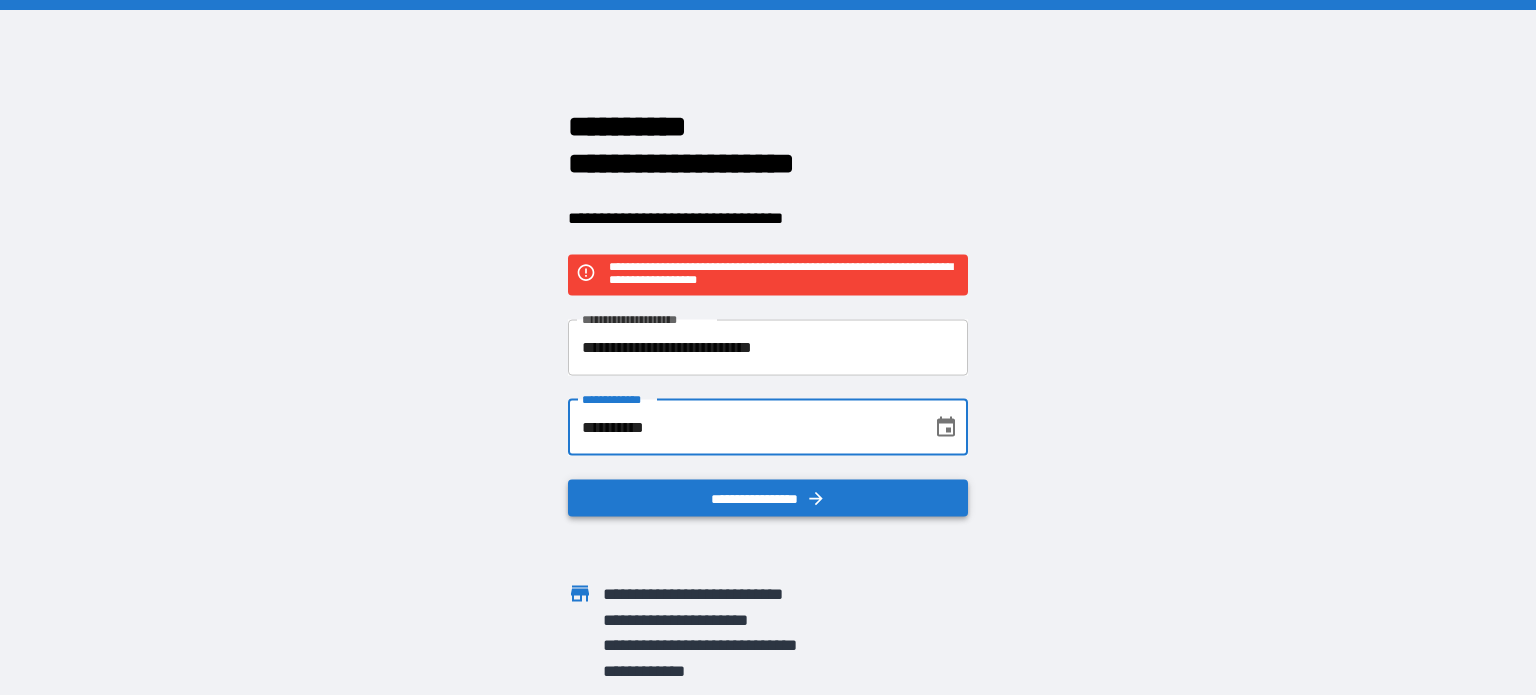 type on "**********" 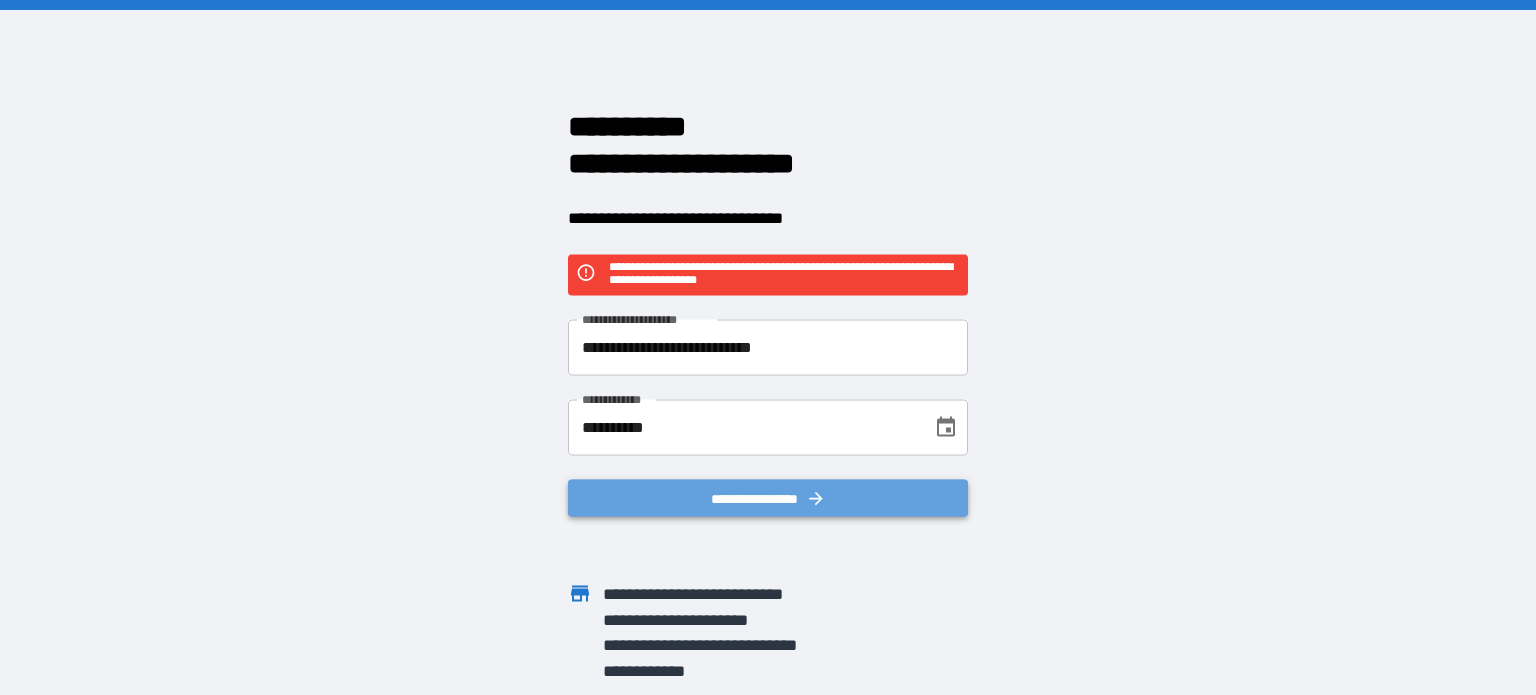 click on "**********" at bounding box center (768, 498) 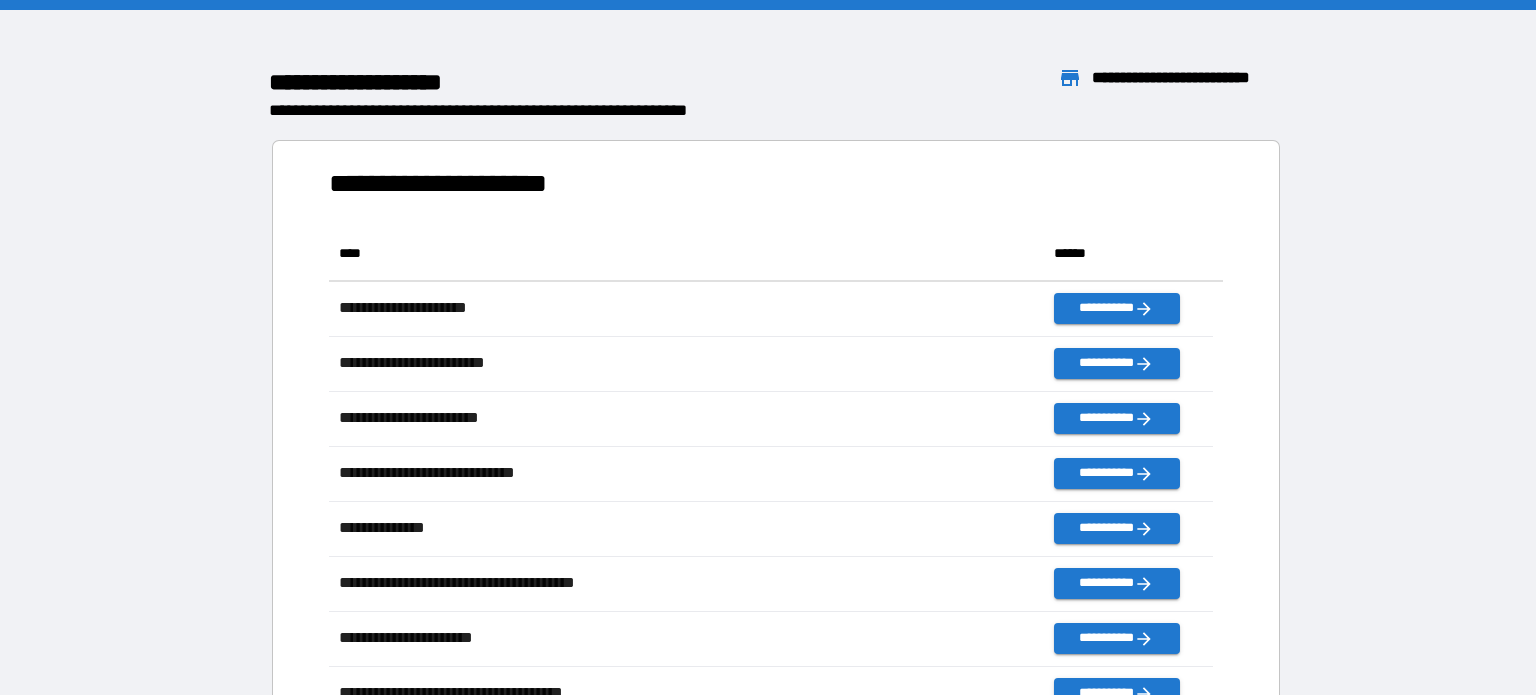 scroll, scrollTop: 16, scrollLeft: 16, axis: both 